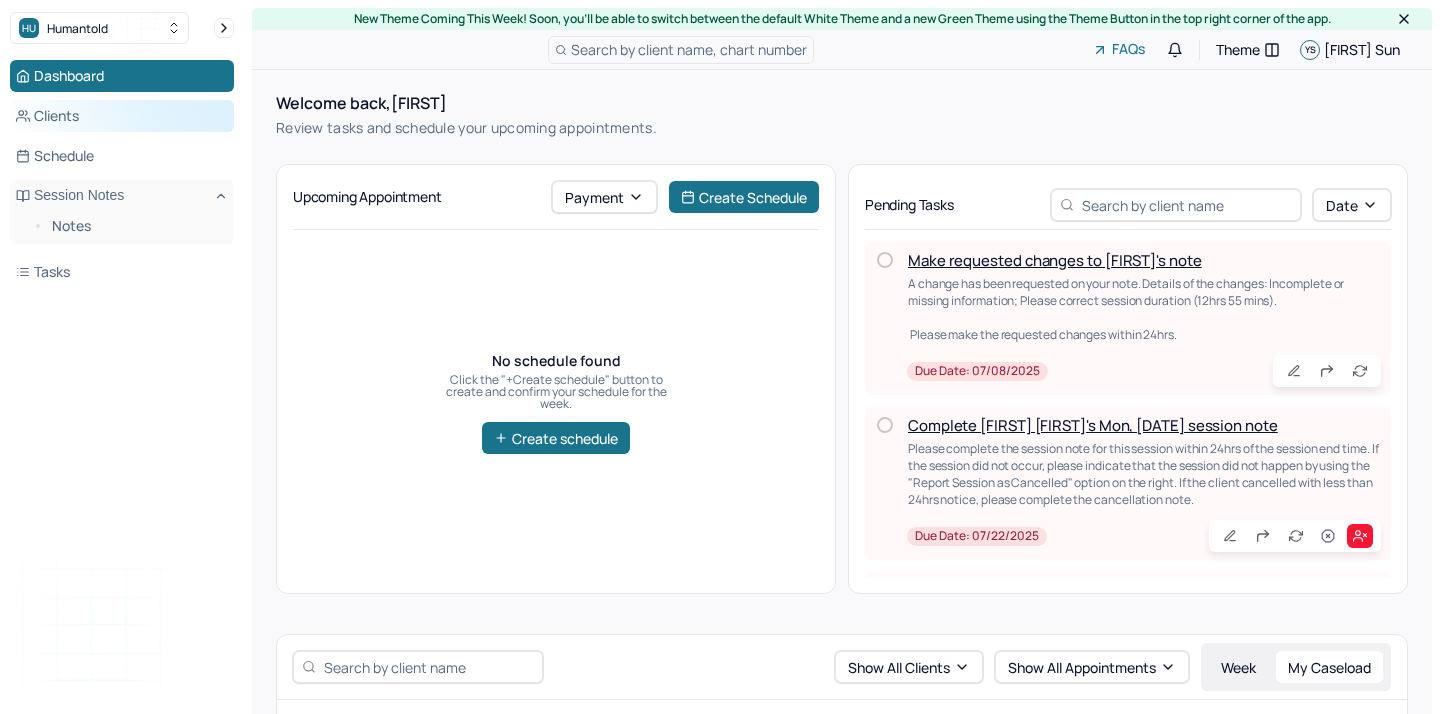 scroll, scrollTop: 0, scrollLeft: 0, axis: both 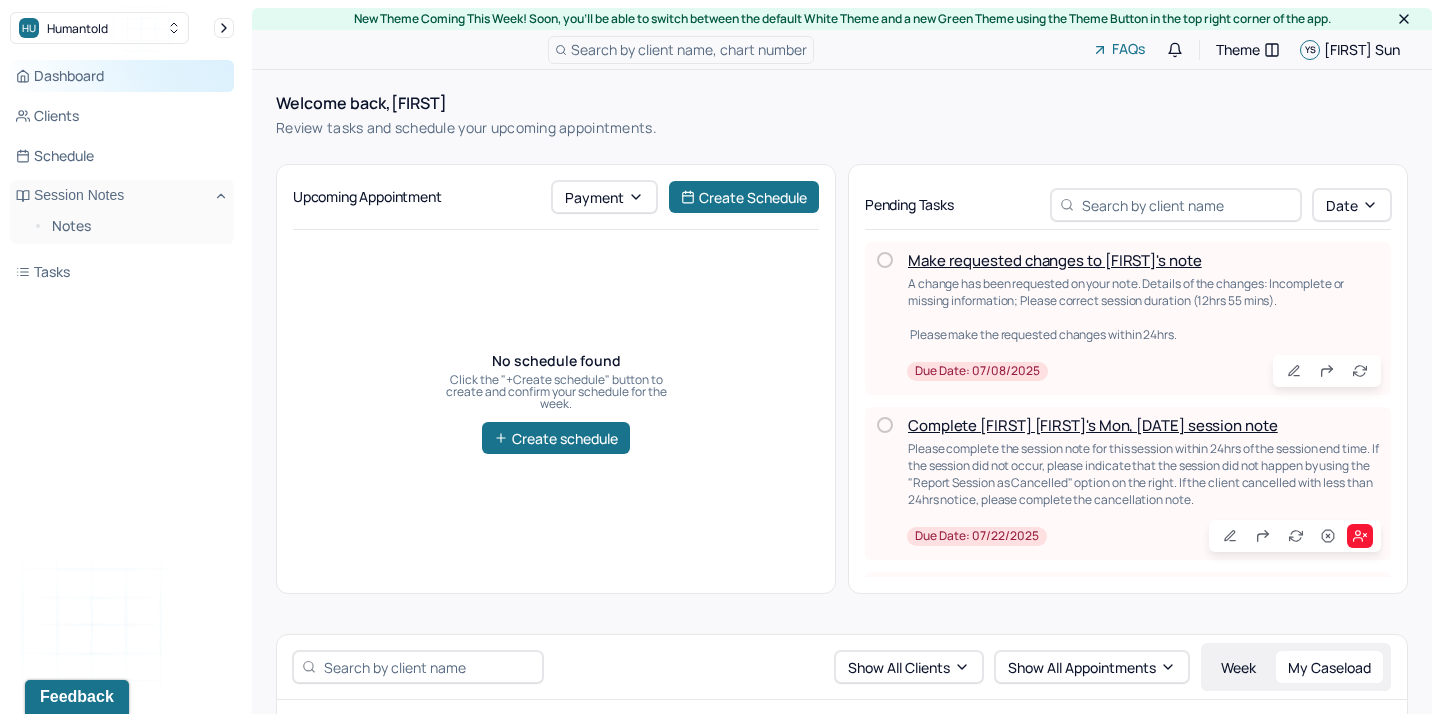 click on "Dashboard" at bounding box center (122, 76) 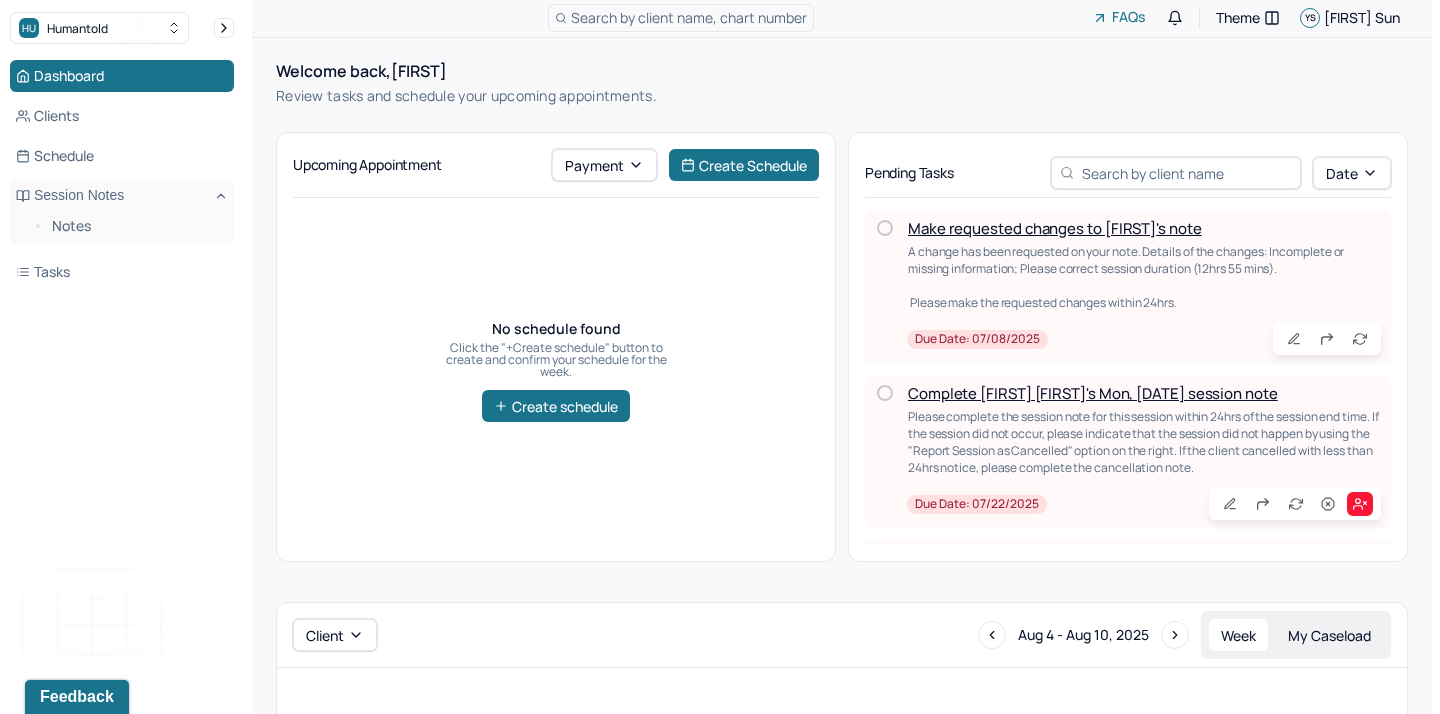 scroll, scrollTop: 0, scrollLeft: 0, axis: both 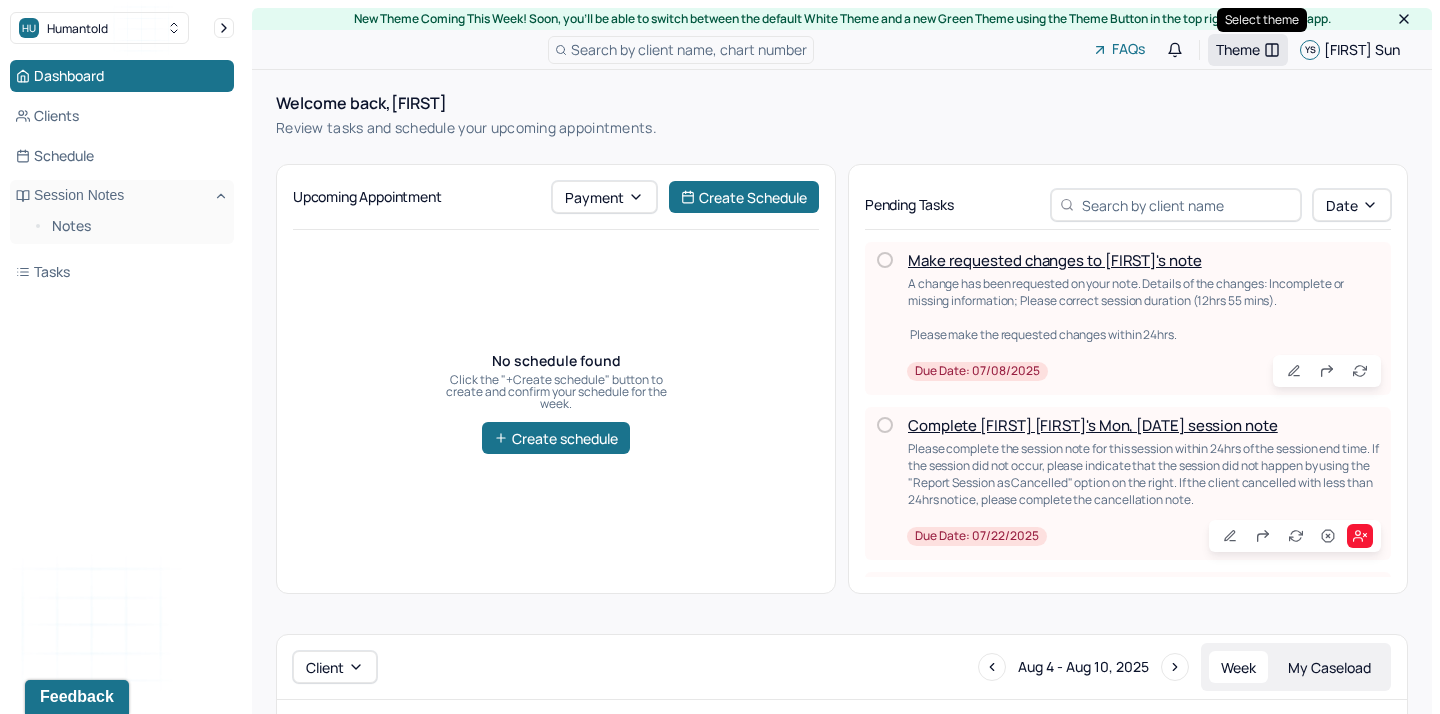 click on "Theme" at bounding box center [1238, 49] 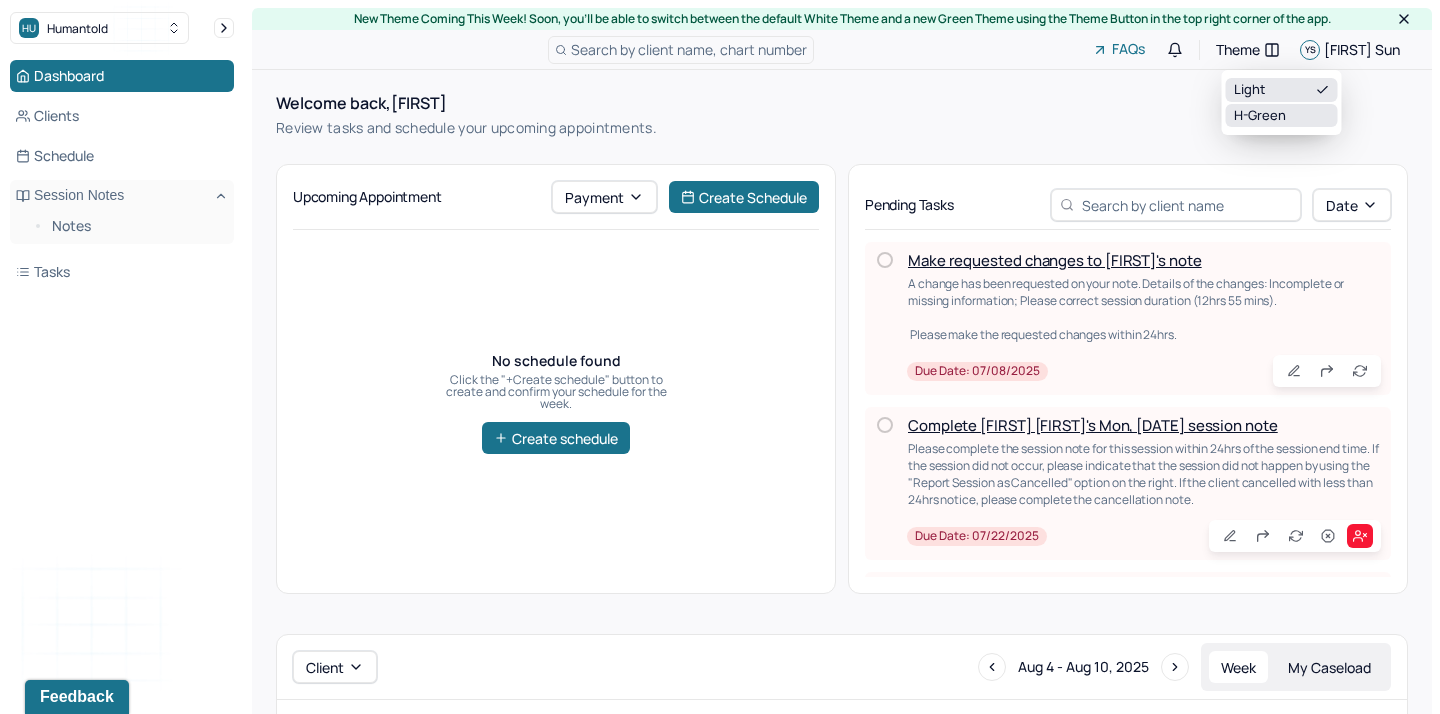 click on "H-green" at bounding box center (1282, 116) 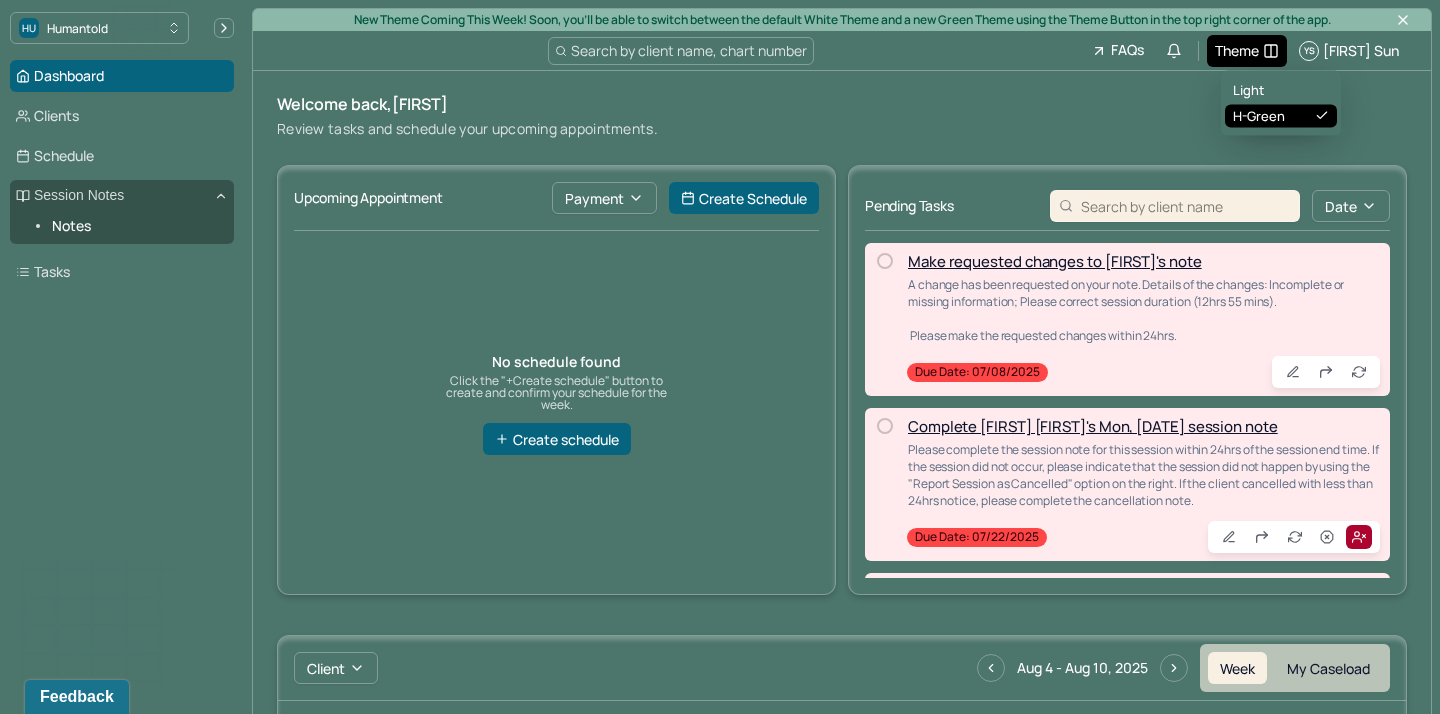 click on "Theme" at bounding box center [1247, 51] 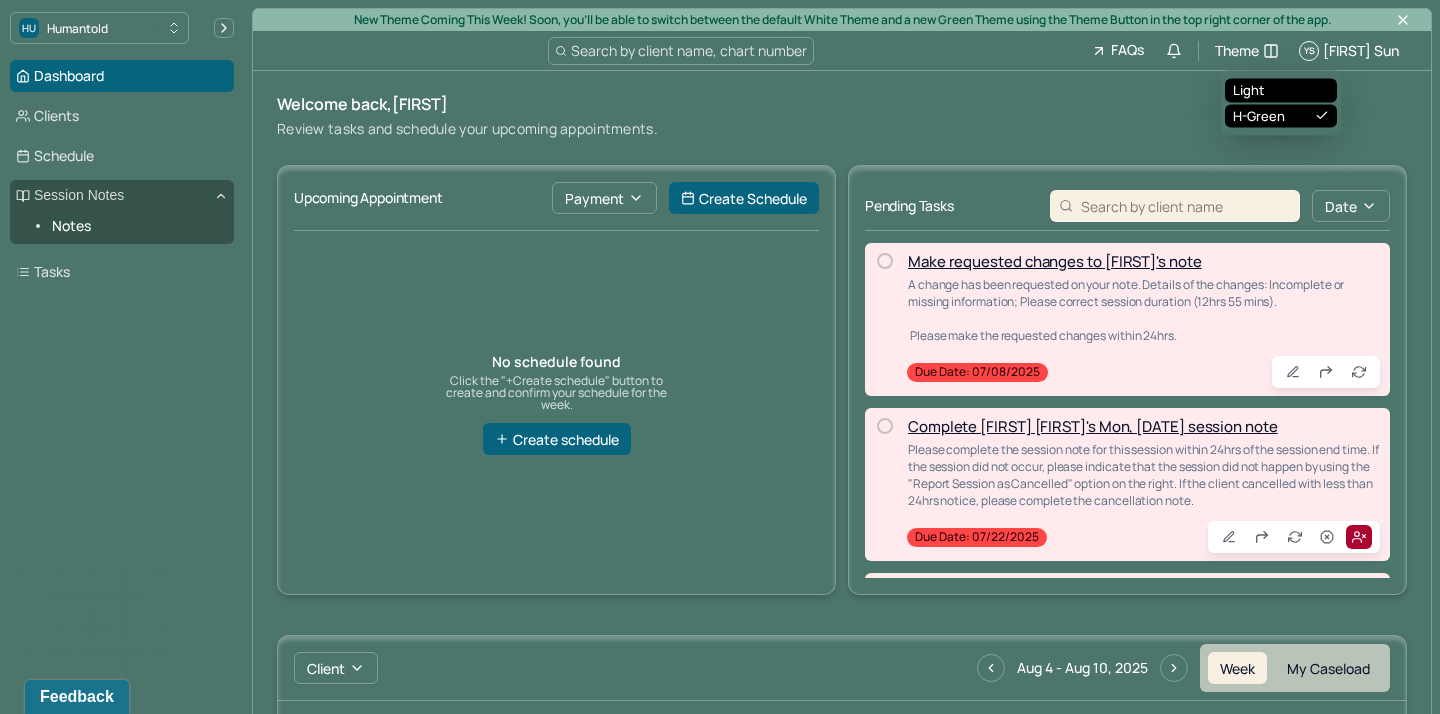 click on "Light" at bounding box center [1281, 91] 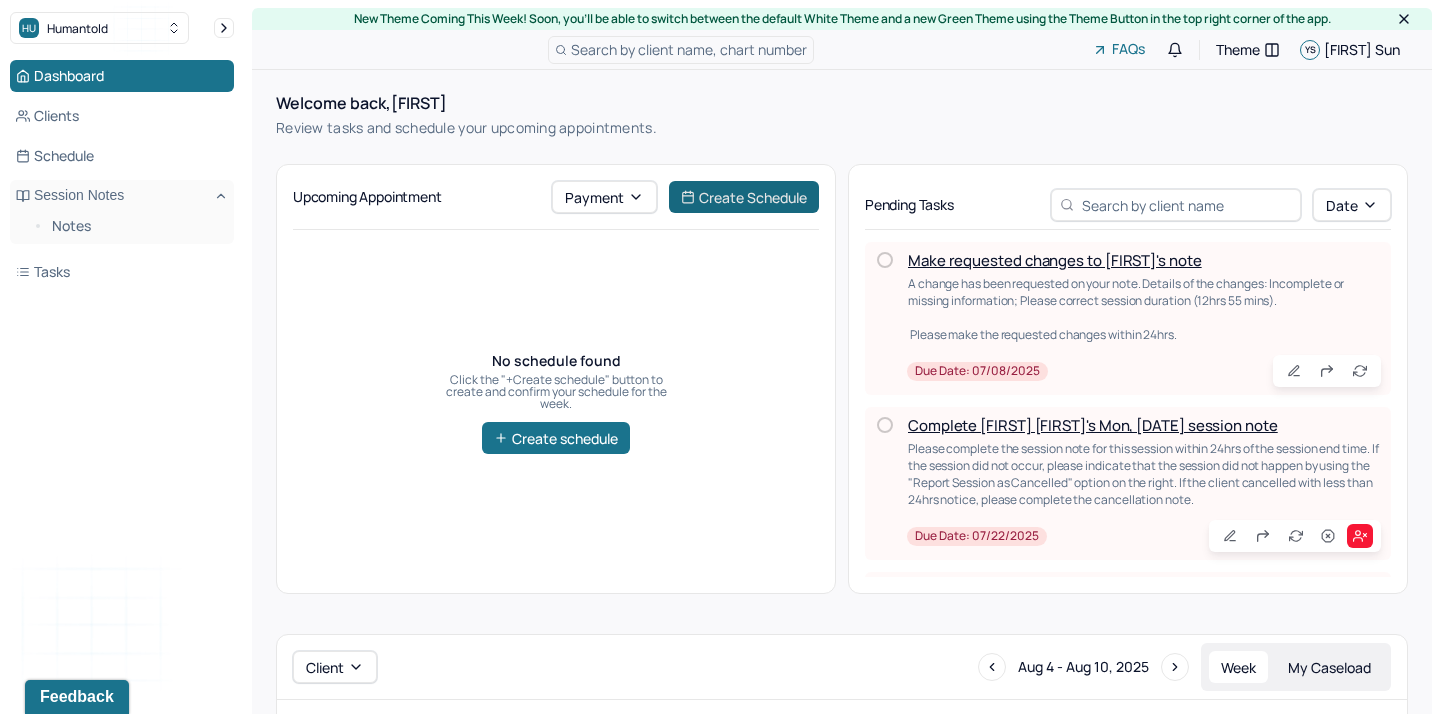 click on "Create Schedule" at bounding box center (744, 197) 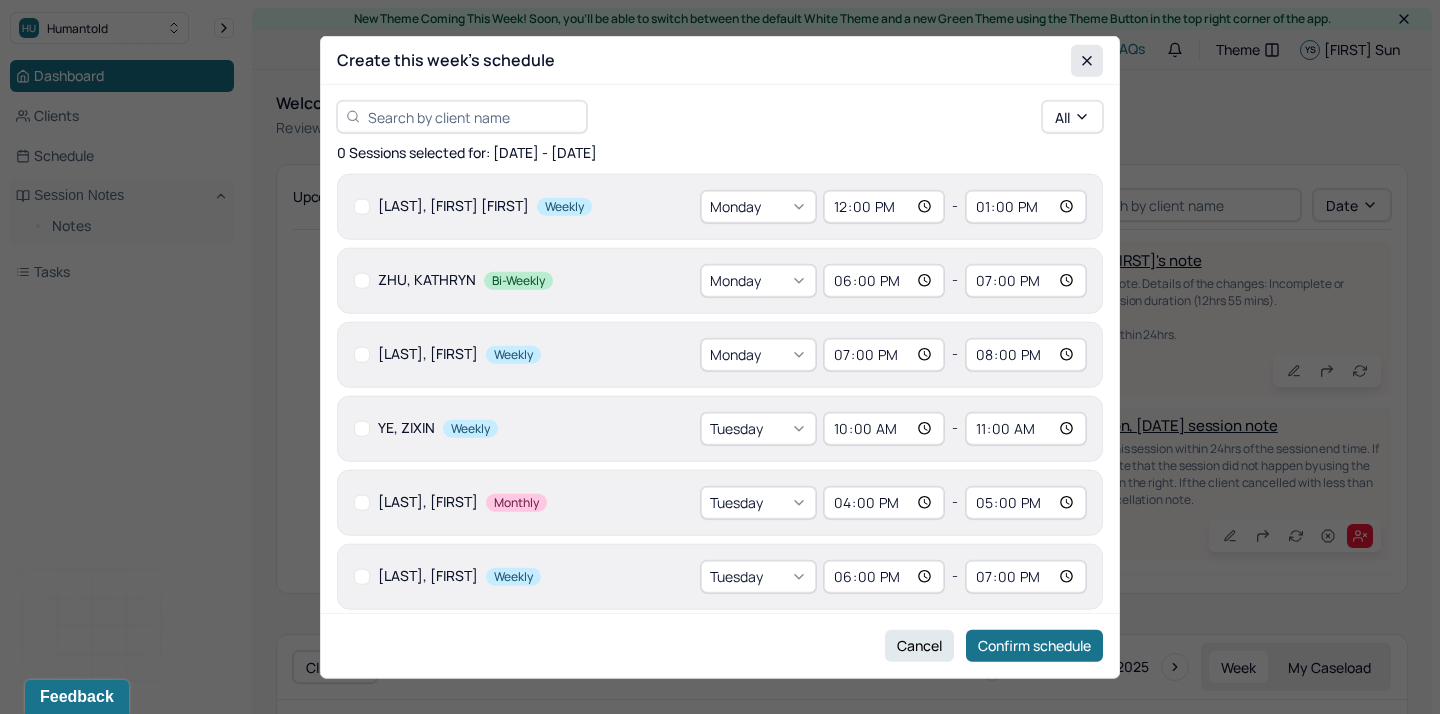 click 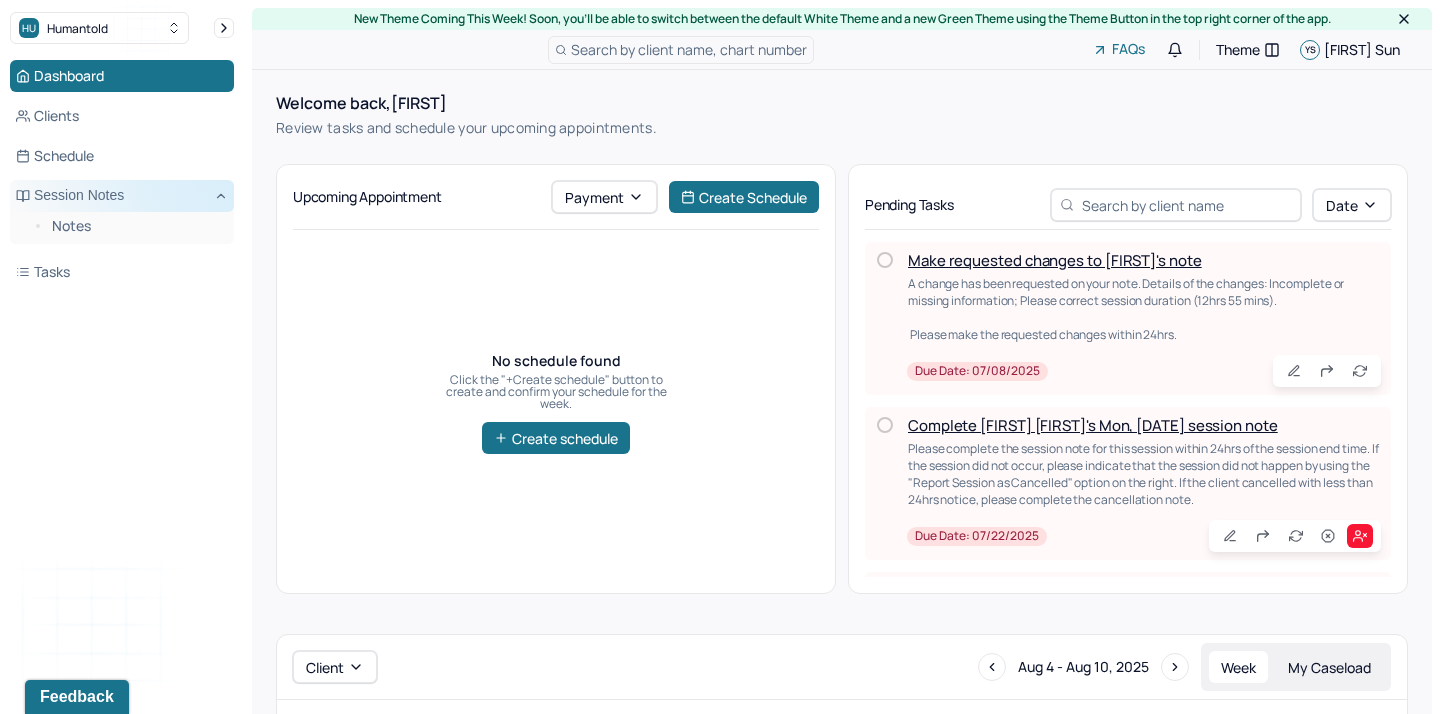 click on "Session Notes" at bounding box center (122, 196) 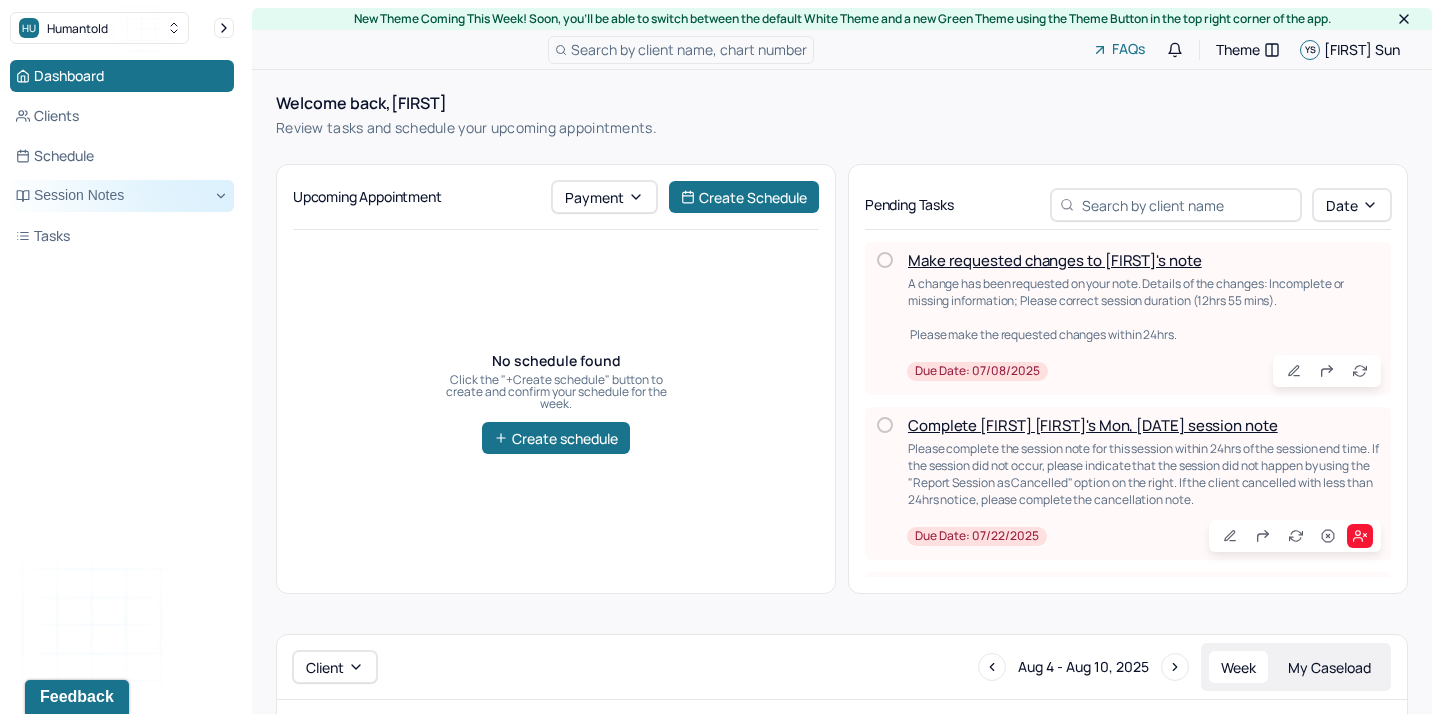 click on "Session Notes" at bounding box center [122, 196] 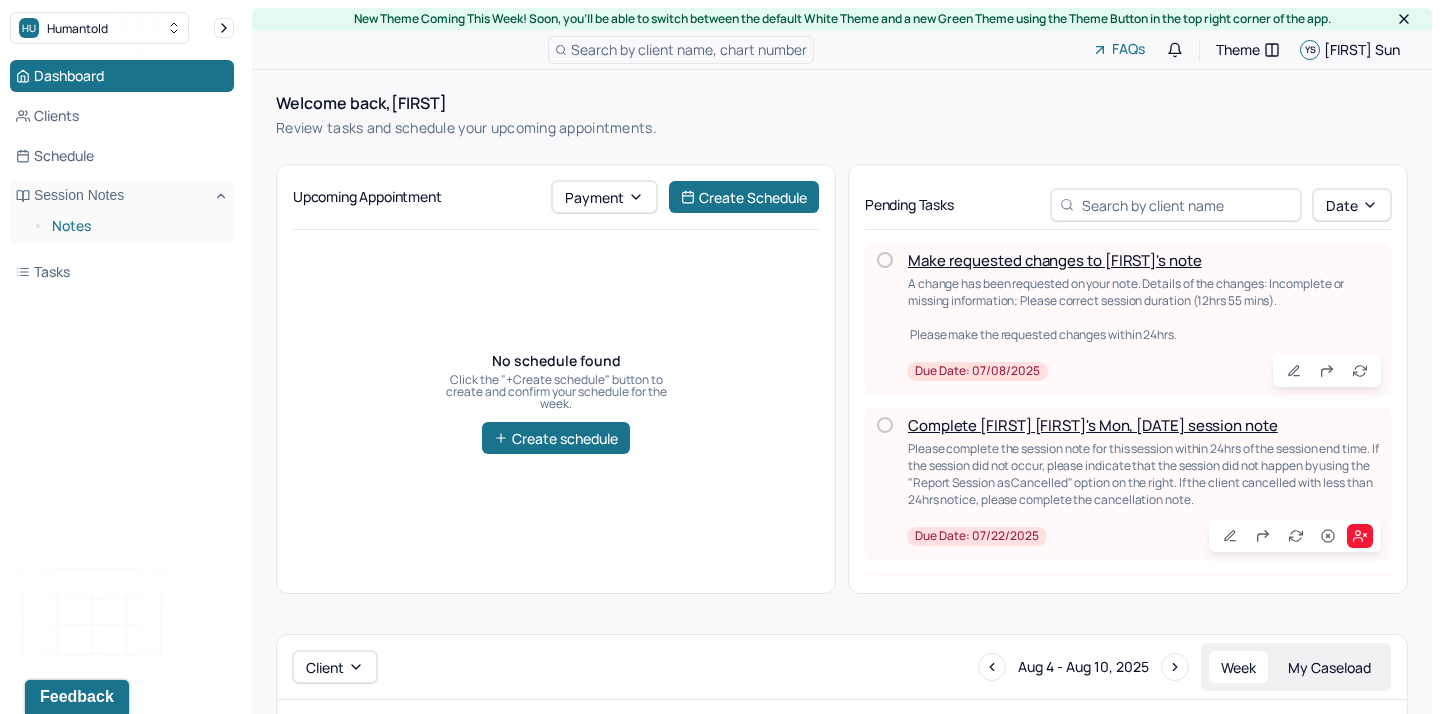 click on "Notes" at bounding box center [135, 226] 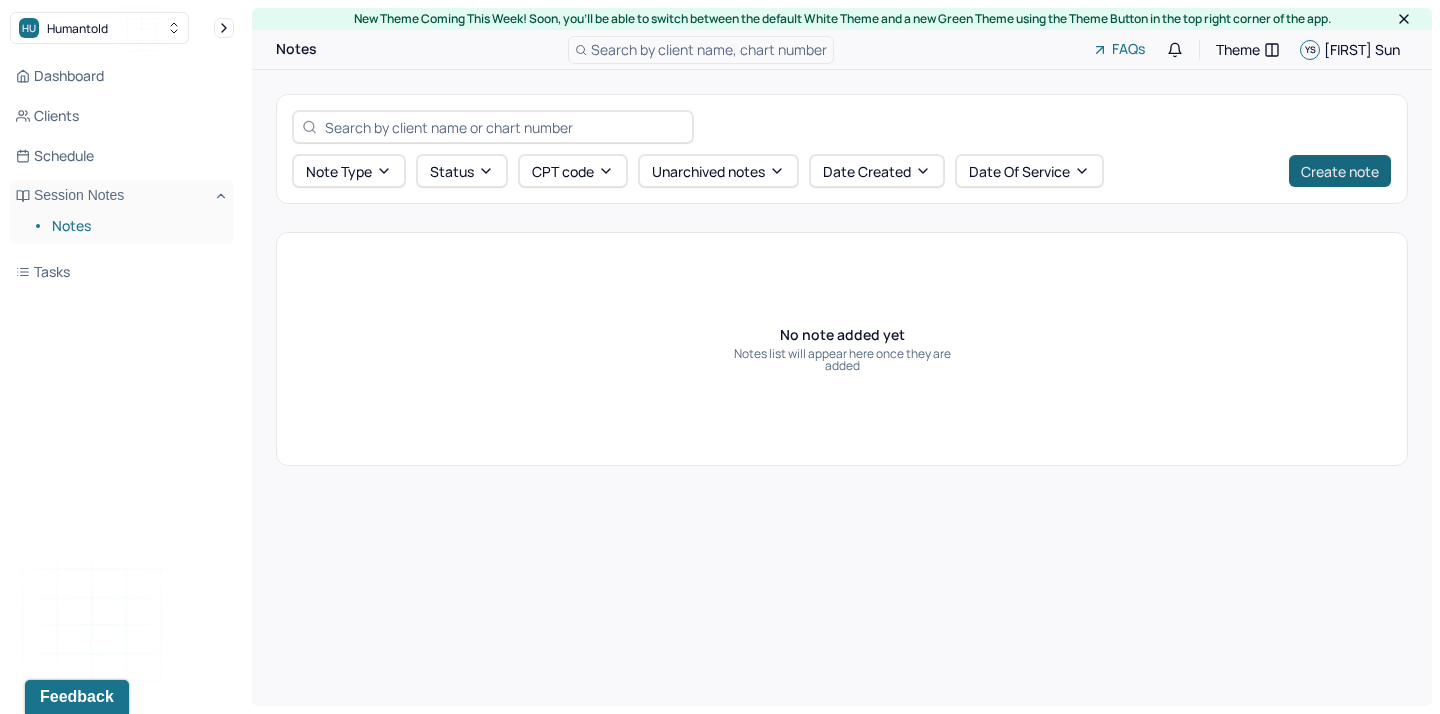 click on "Create note" at bounding box center [1340, 171] 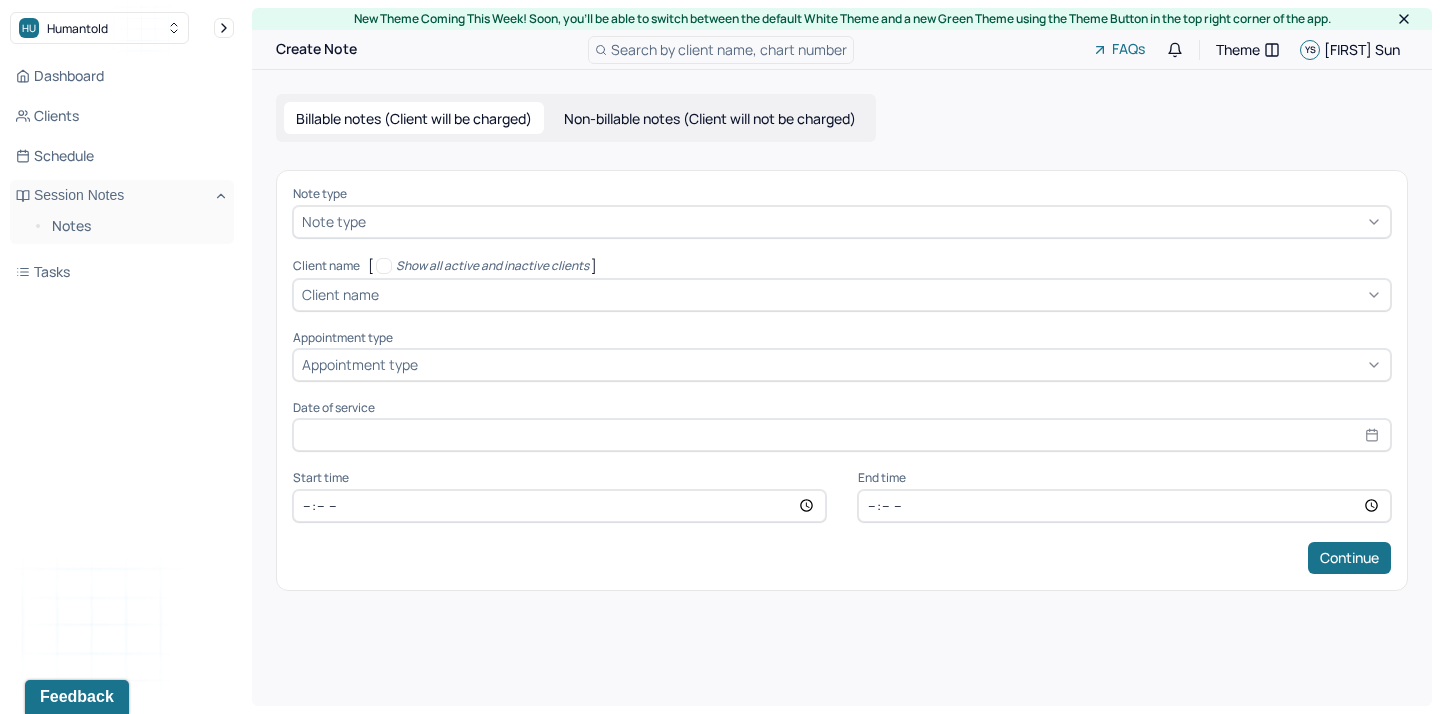 click on "Non-billable notes (Client will not be charged)" at bounding box center (710, 118) 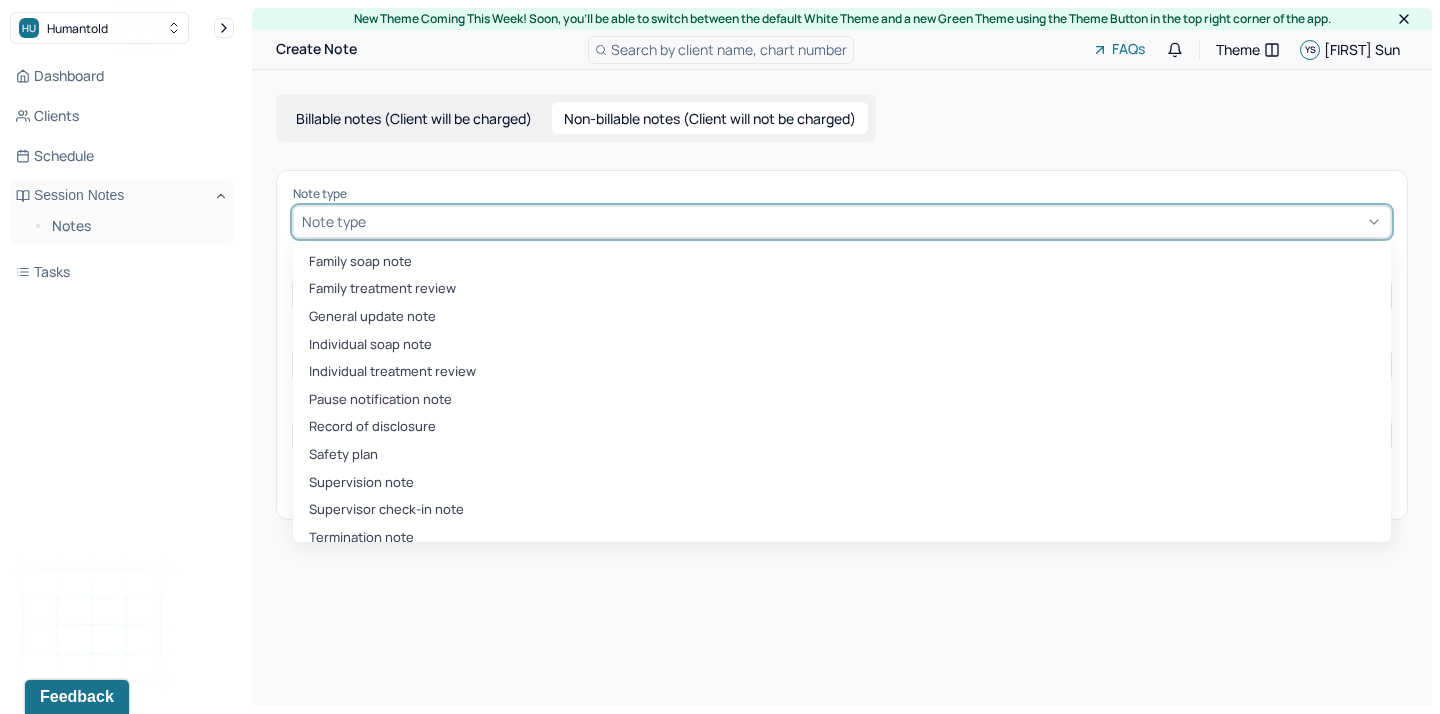 click at bounding box center [876, 221] 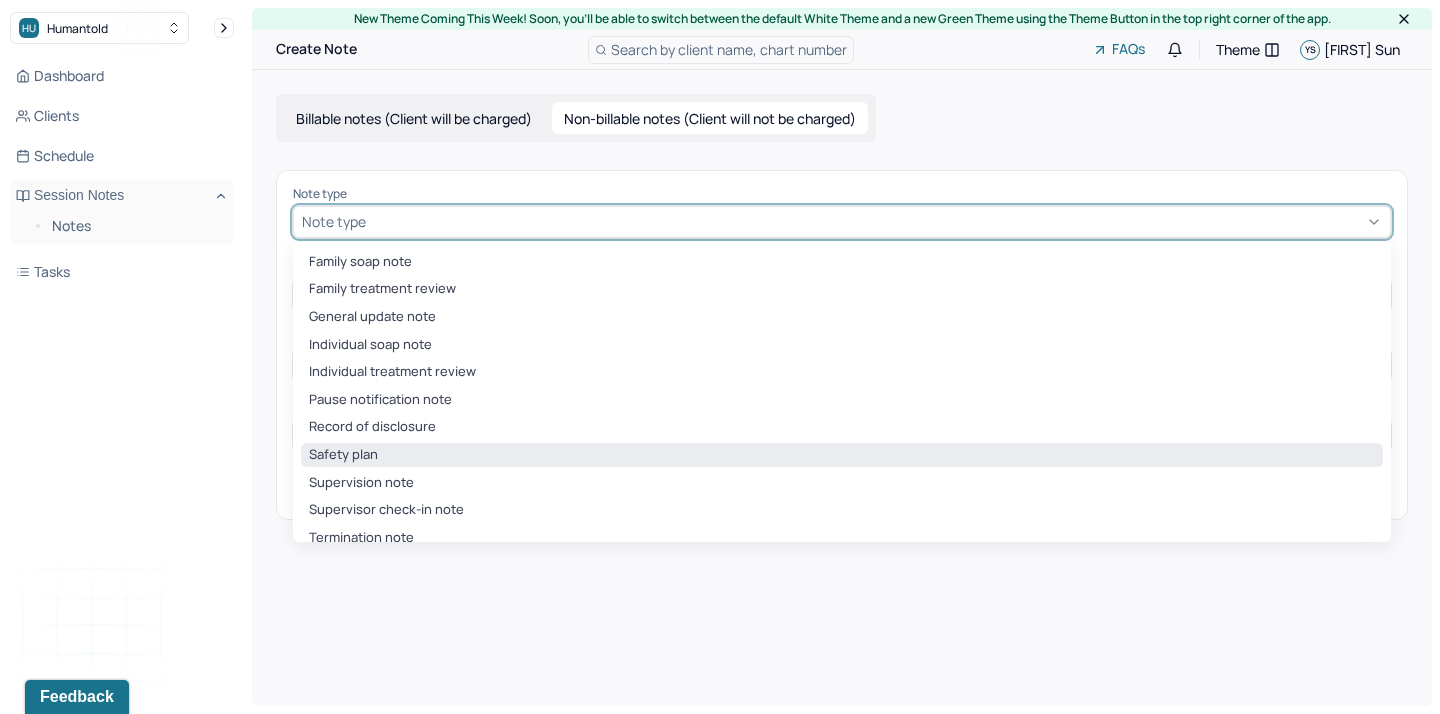 scroll, scrollTop: 15, scrollLeft: 0, axis: vertical 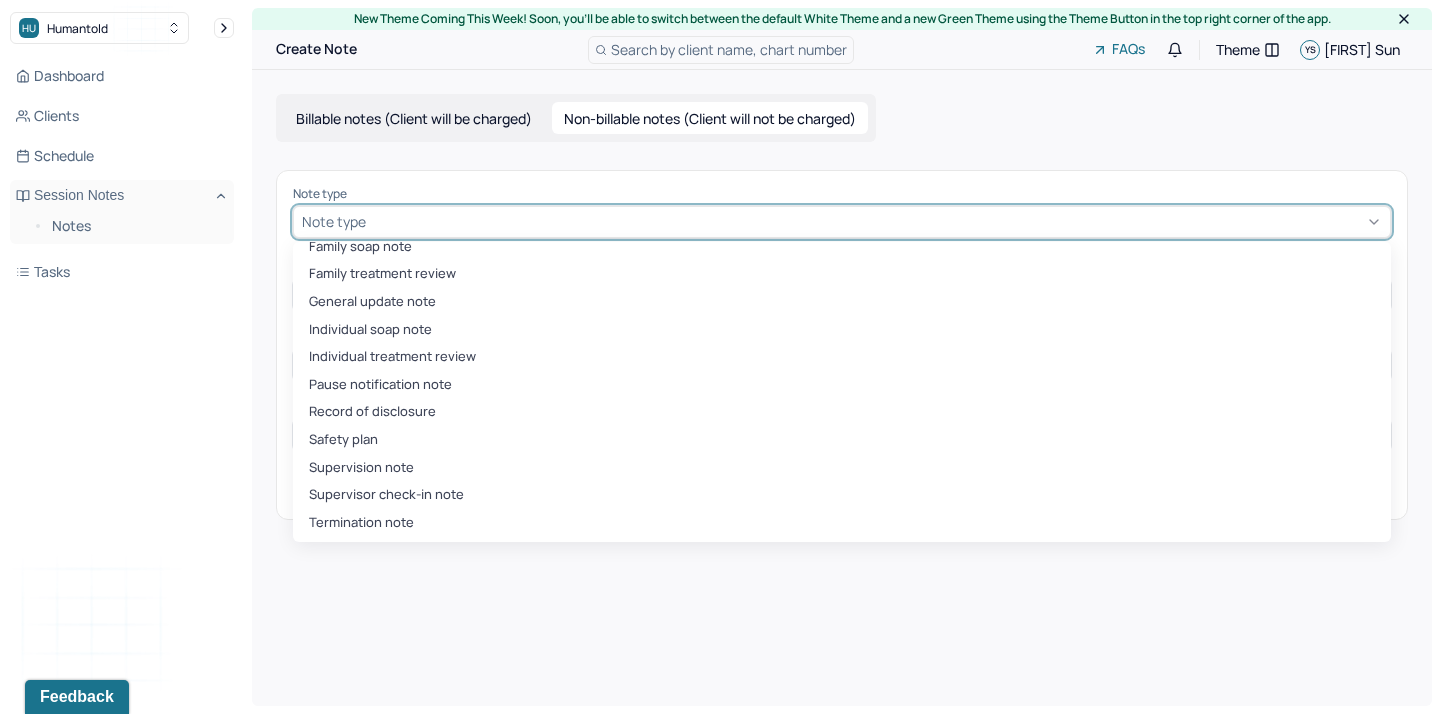 click on "New Theme Coming This Week! Soon, you’ll be able to switch between the default White Theme and a new Green Theme using the Theme Button in the top right corner of the app.  Create Note Search by client name, chart number  FAQs Theme YS Yiran   Sun Billable notes (Client will be charged) Non-billable notes (Client will not be charged) Note type Termination note, [NUMBER] of [NUMBER]. [NUMBER] results available. Use Up and Down to choose options, press Enter to select the currently focused option, press Escape to exit the menu, press Tab to select the option and exit the menu. Note type Family soap note Family treatment review General update note Individual soap note Individual treatment review Pause notification note Record of disclosure Safety plan Supervision note Supervisor check-in note Termination note Client name [ Show all active and inactive clients ] Client name Appointment type Appointment type Start time End time Continue" at bounding box center (842, 357) 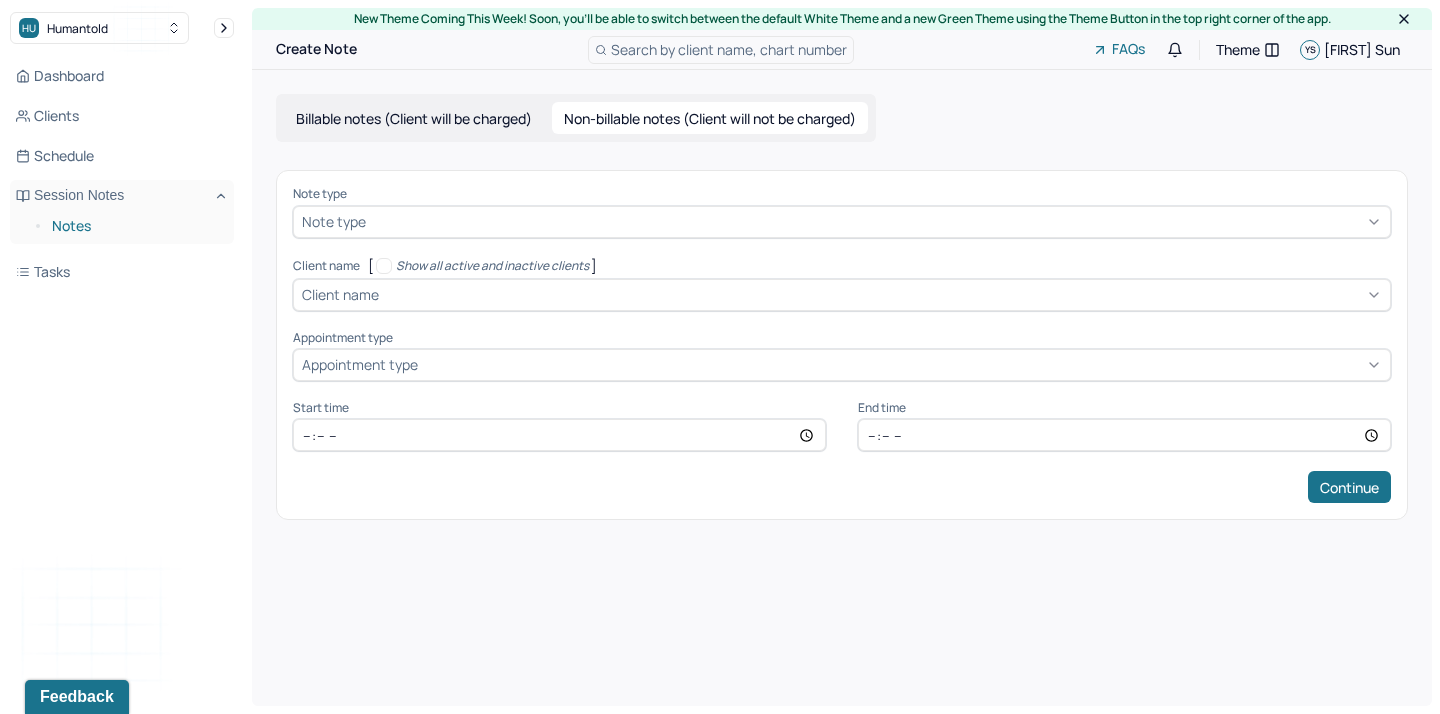 click on "Notes" at bounding box center [135, 226] 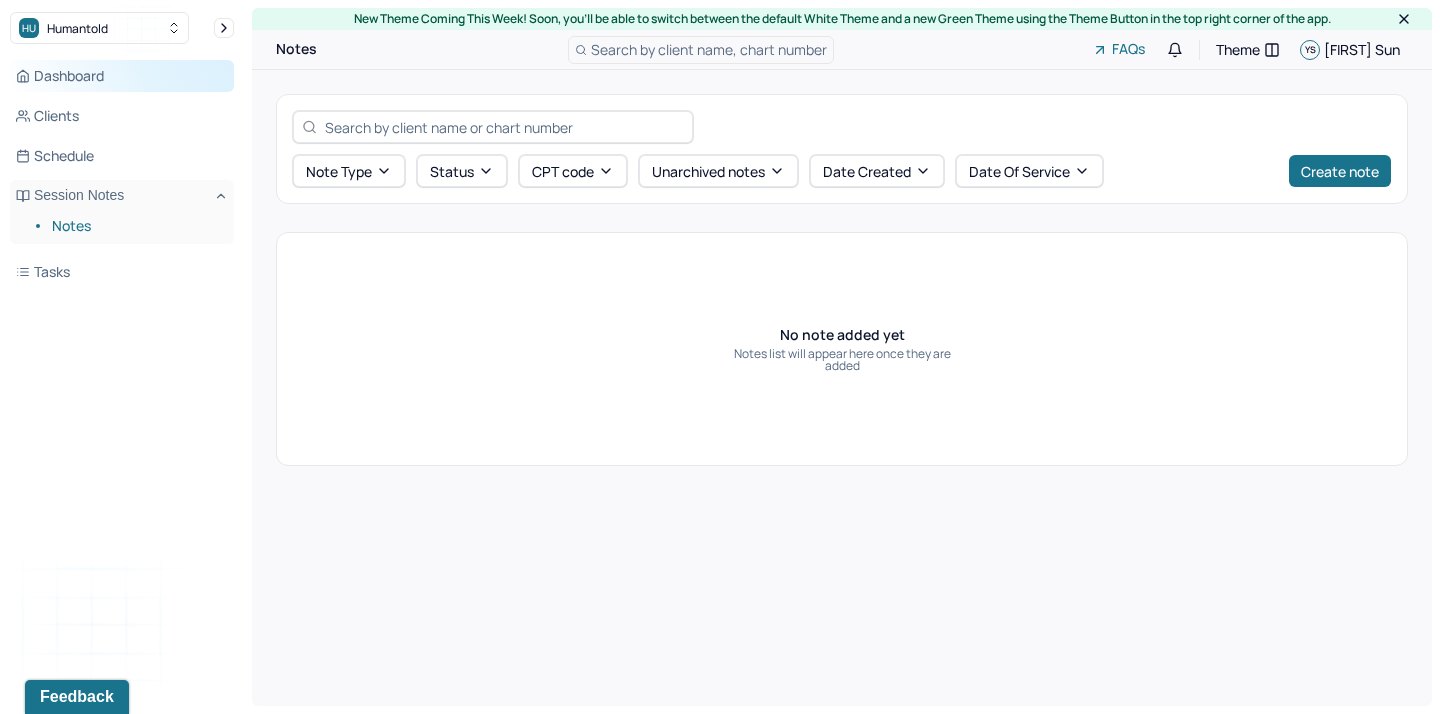 click on "Dashboard" at bounding box center (122, 76) 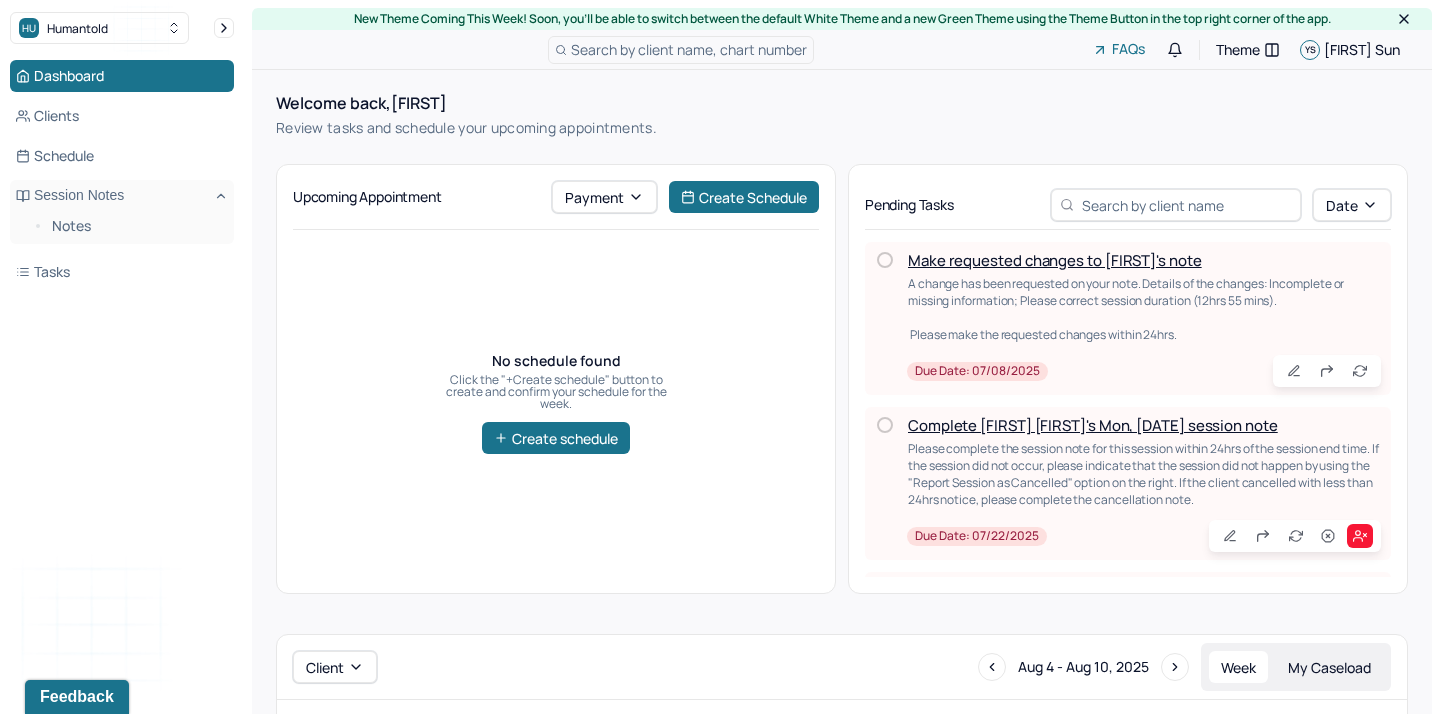 click on "Make requested changes to [FIRST]'s note" at bounding box center [1055, 260] 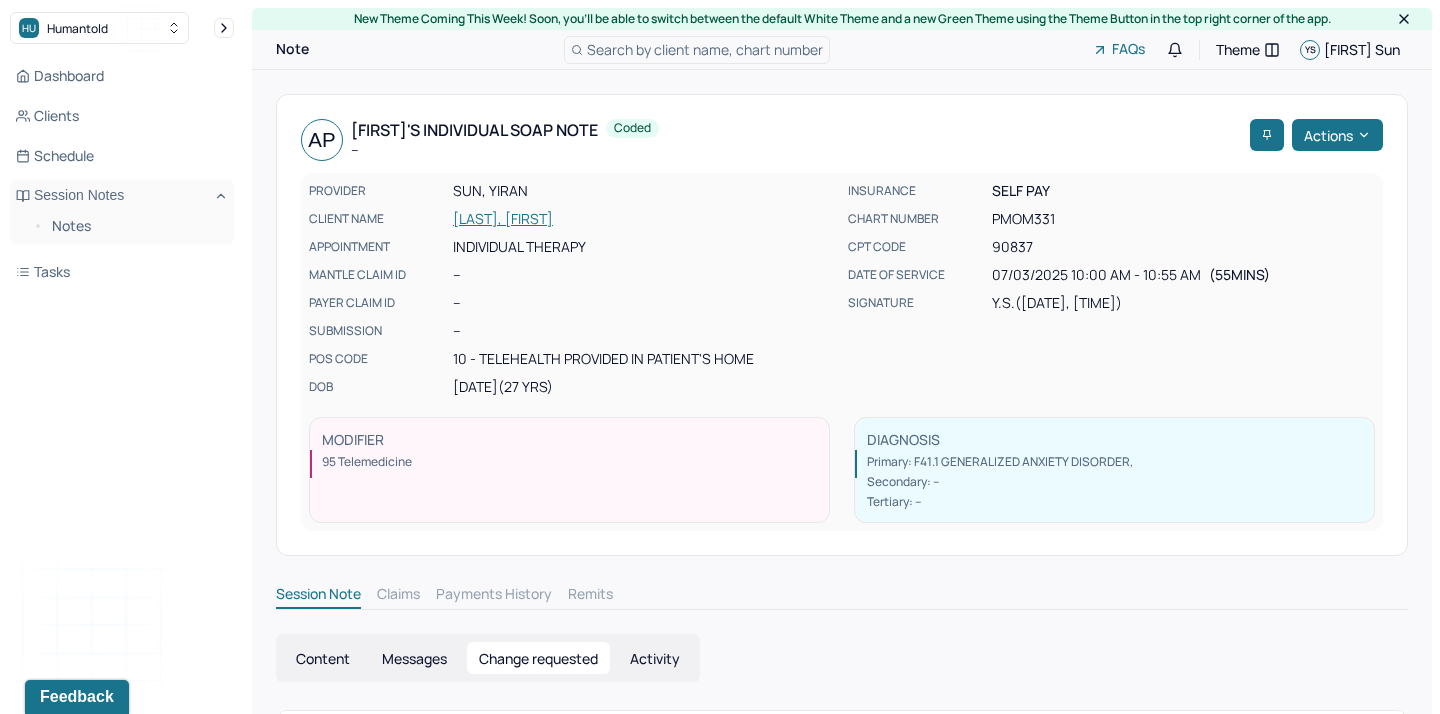 scroll, scrollTop: 110, scrollLeft: 0, axis: vertical 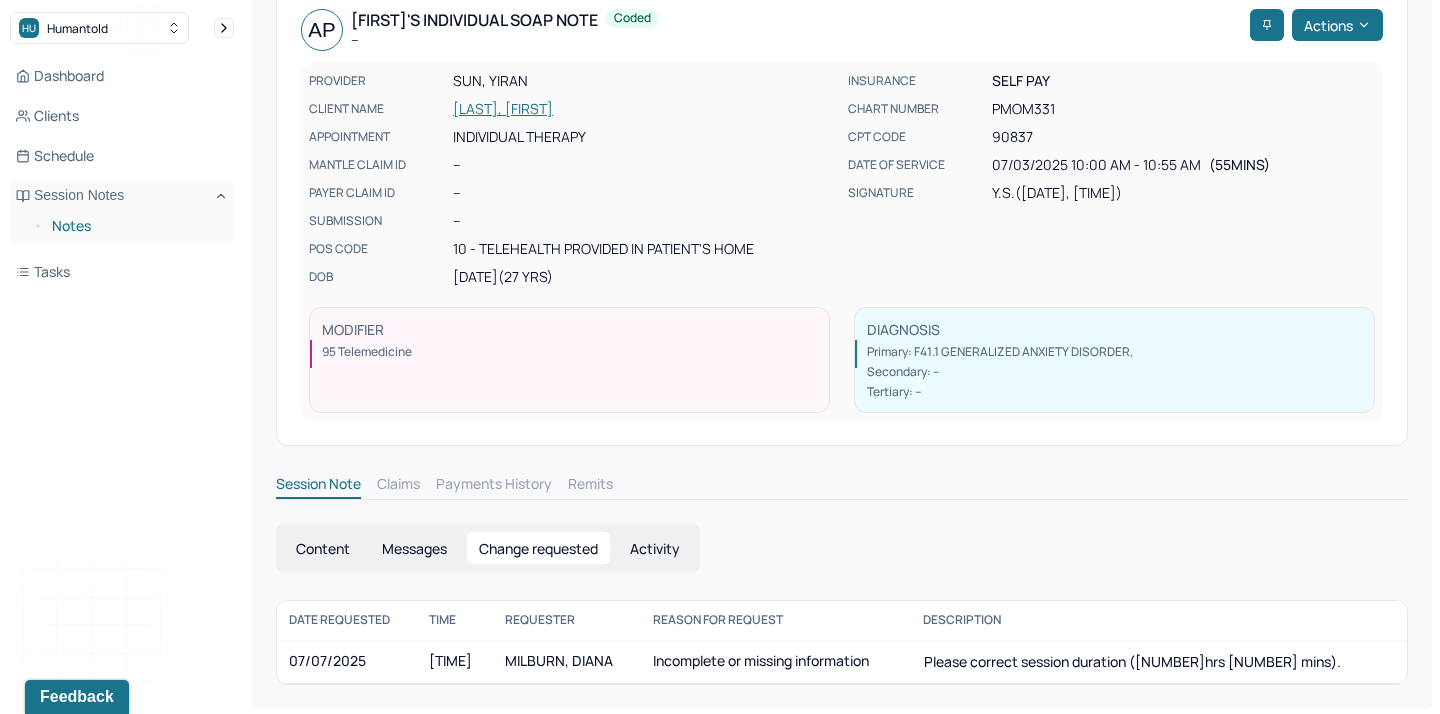 click on "Notes" at bounding box center (135, 226) 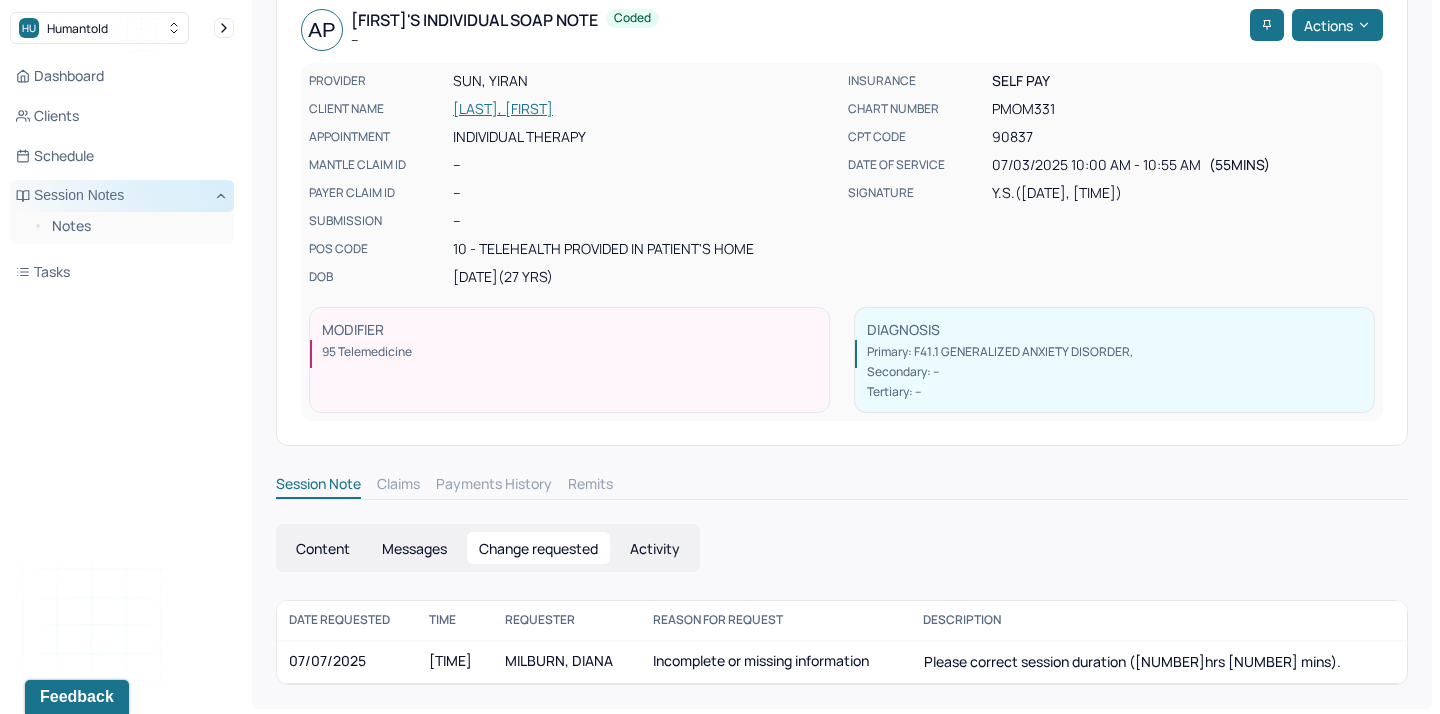 scroll, scrollTop: 0, scrollLeft: 0, axis: both 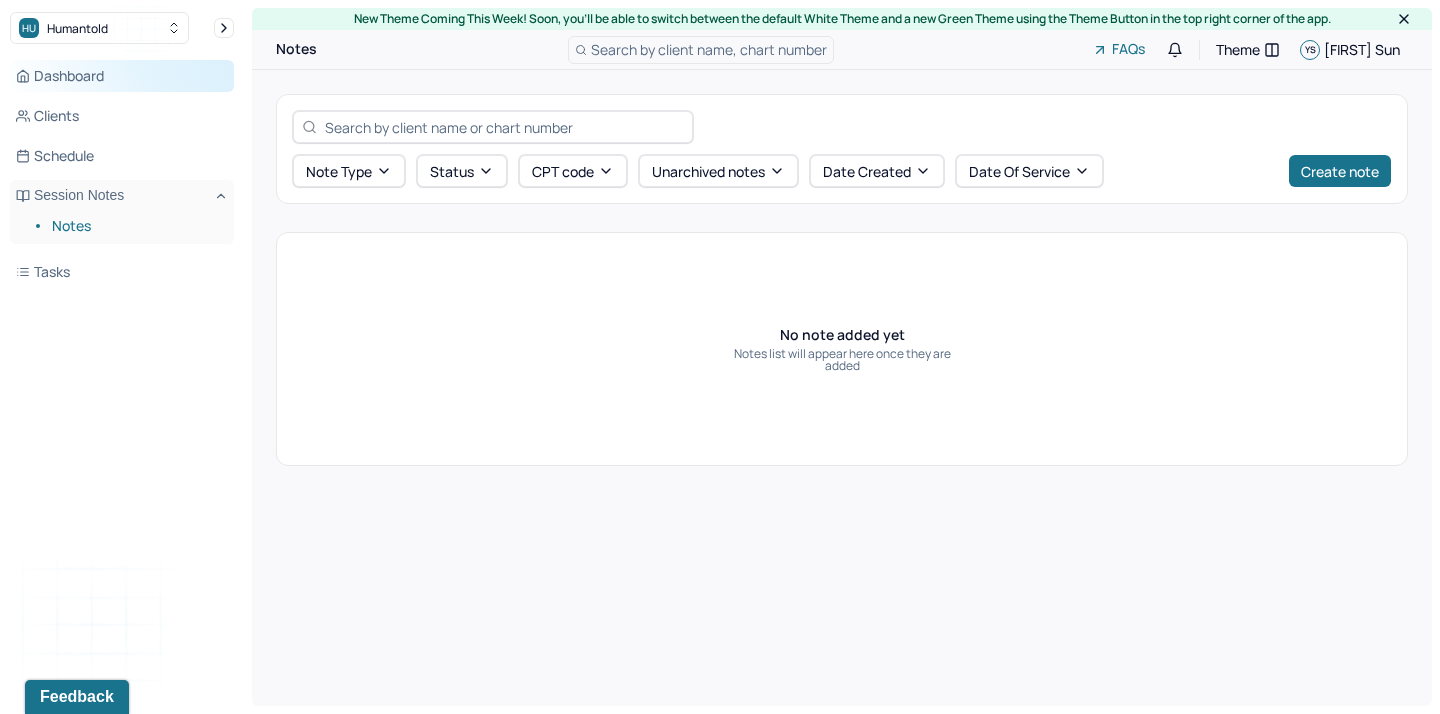 click on "Dashboard" at bounding box center [122, 76] 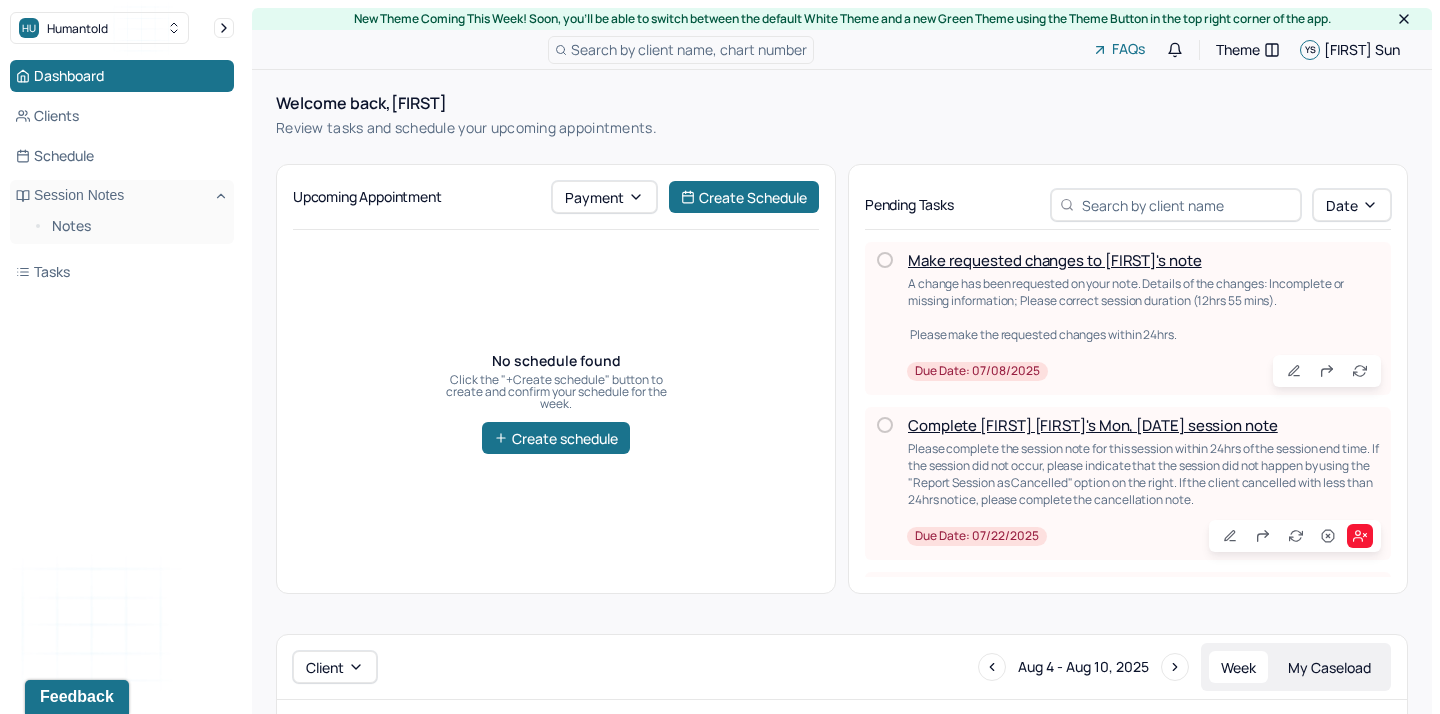 scroll, scrollTop: 14, scrollLeft: 0, axis: vertical 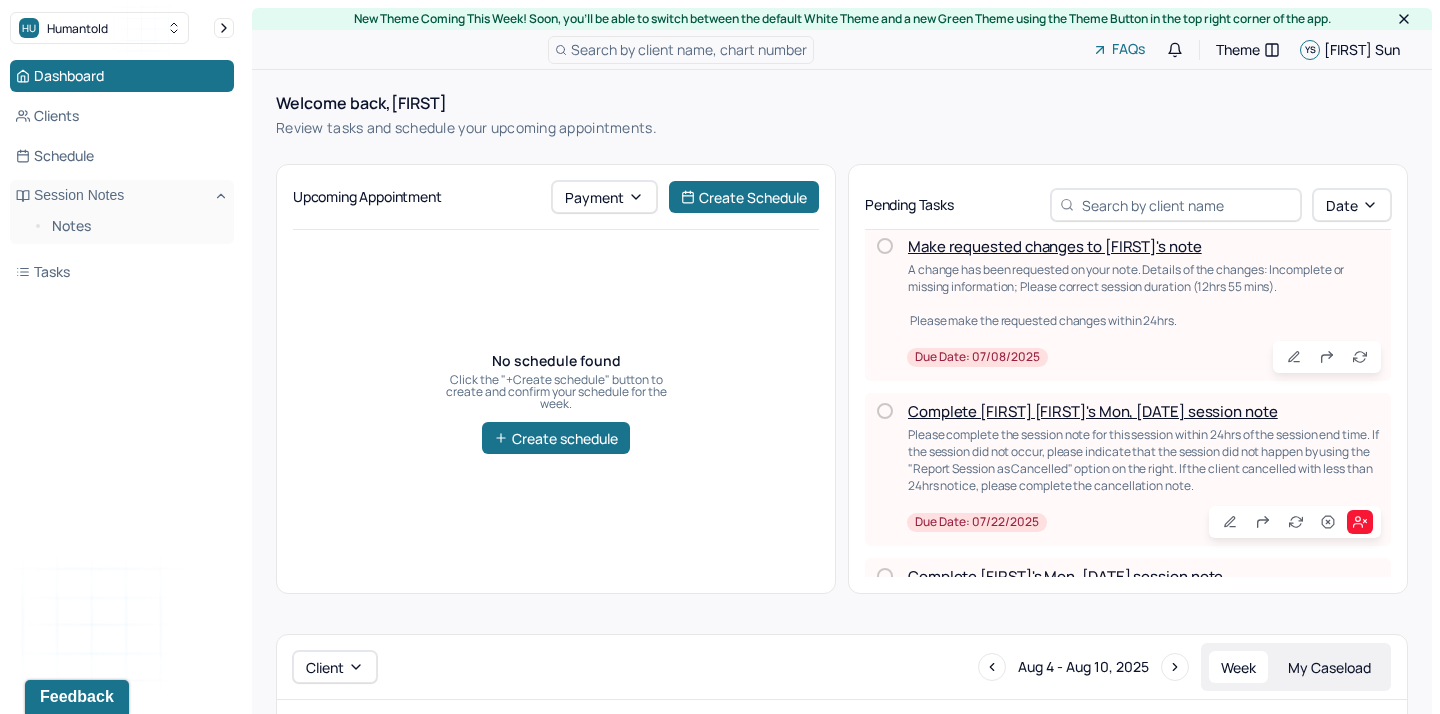click on "Complete [FIRST] [FIRST]'s Mon, [DATE] session note" at bounding box center (1093, 411) 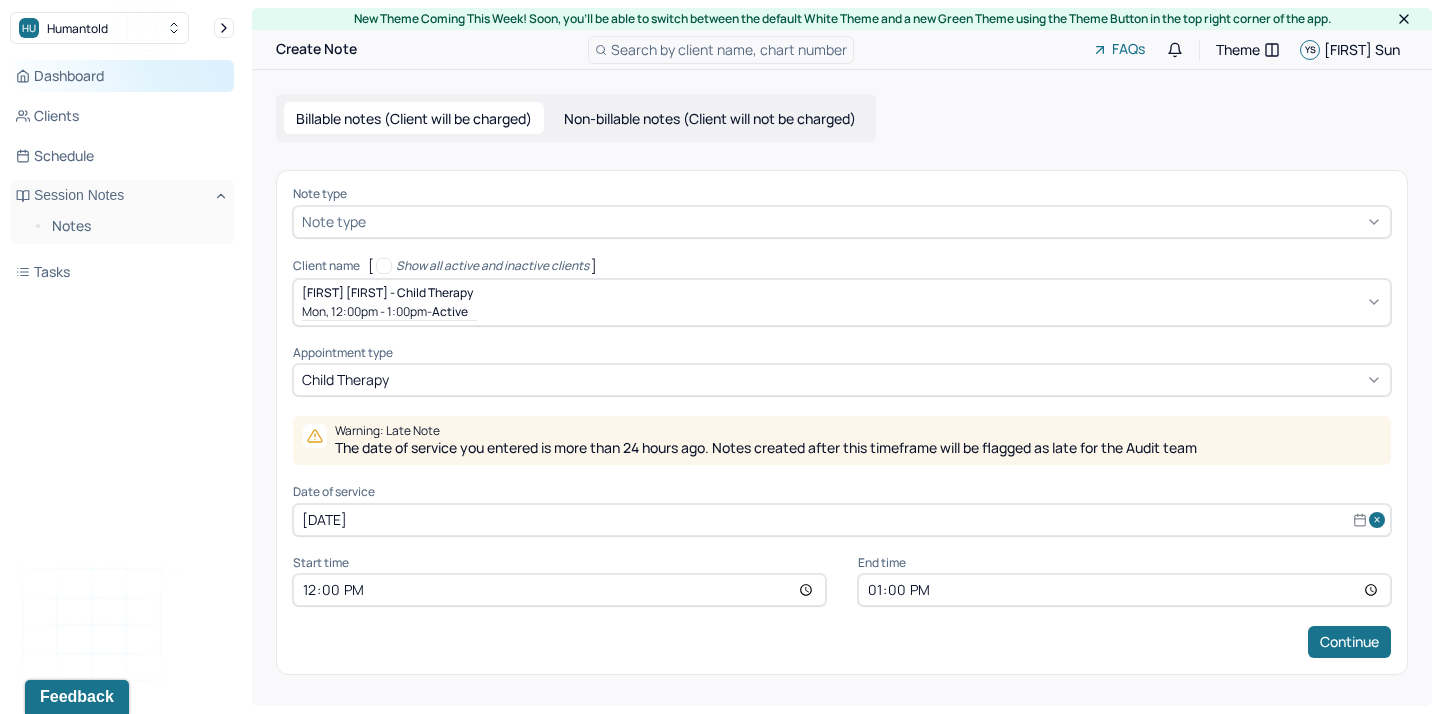 click on "Dashboard" at bounding box center [122, 76] 